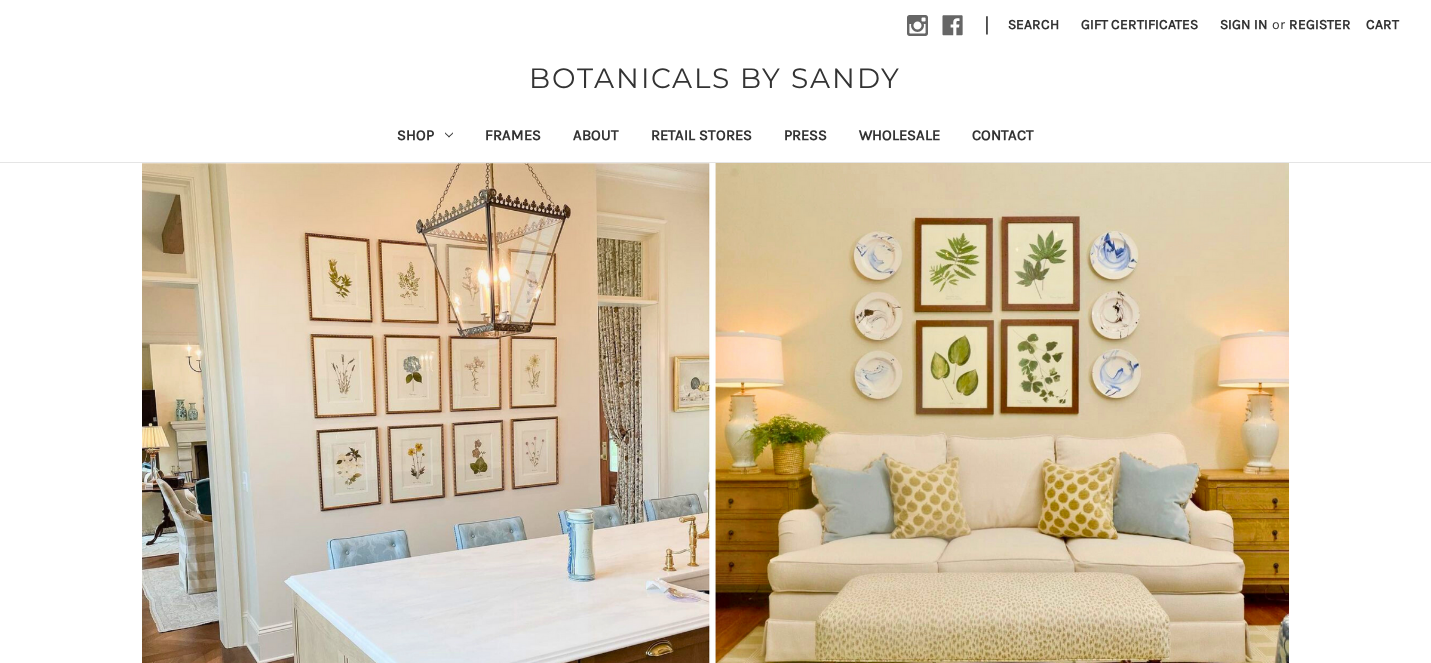 scroll, scrollTop: 0, scrollLeft: 0, axis: both 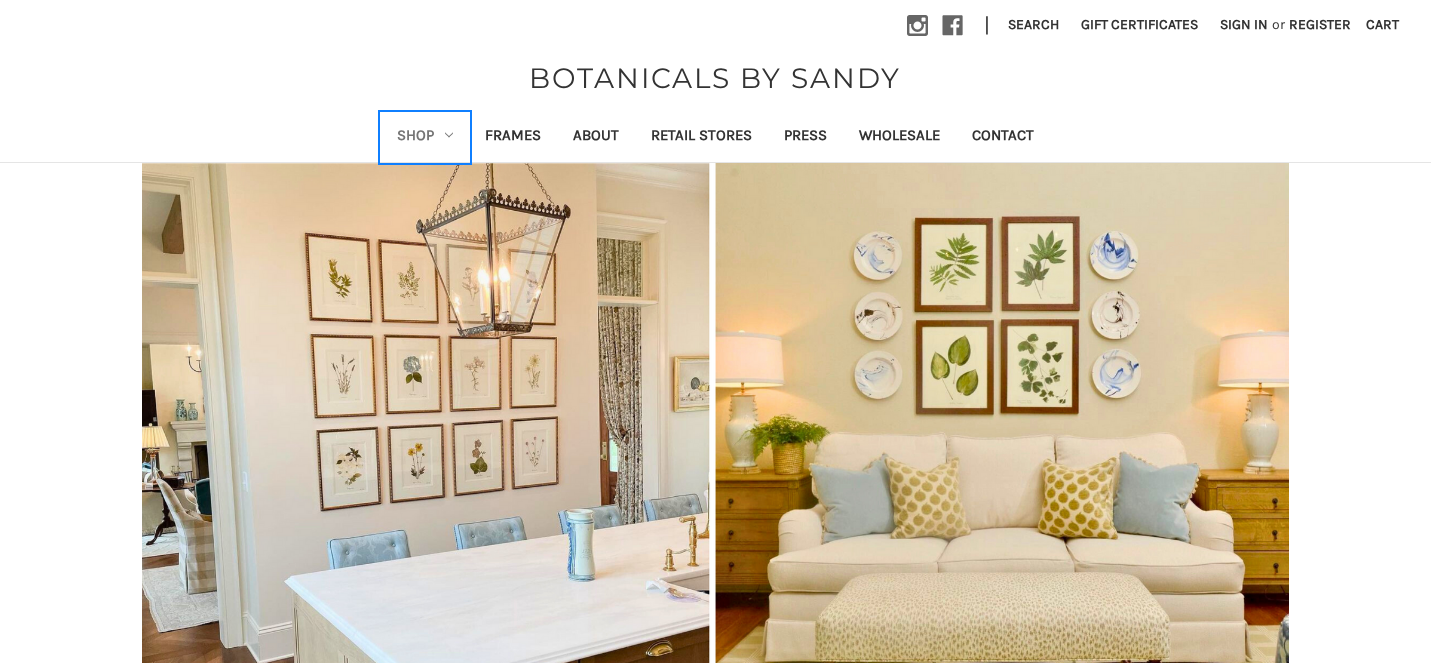 click on "Shop" at bounding box center (425, 137) 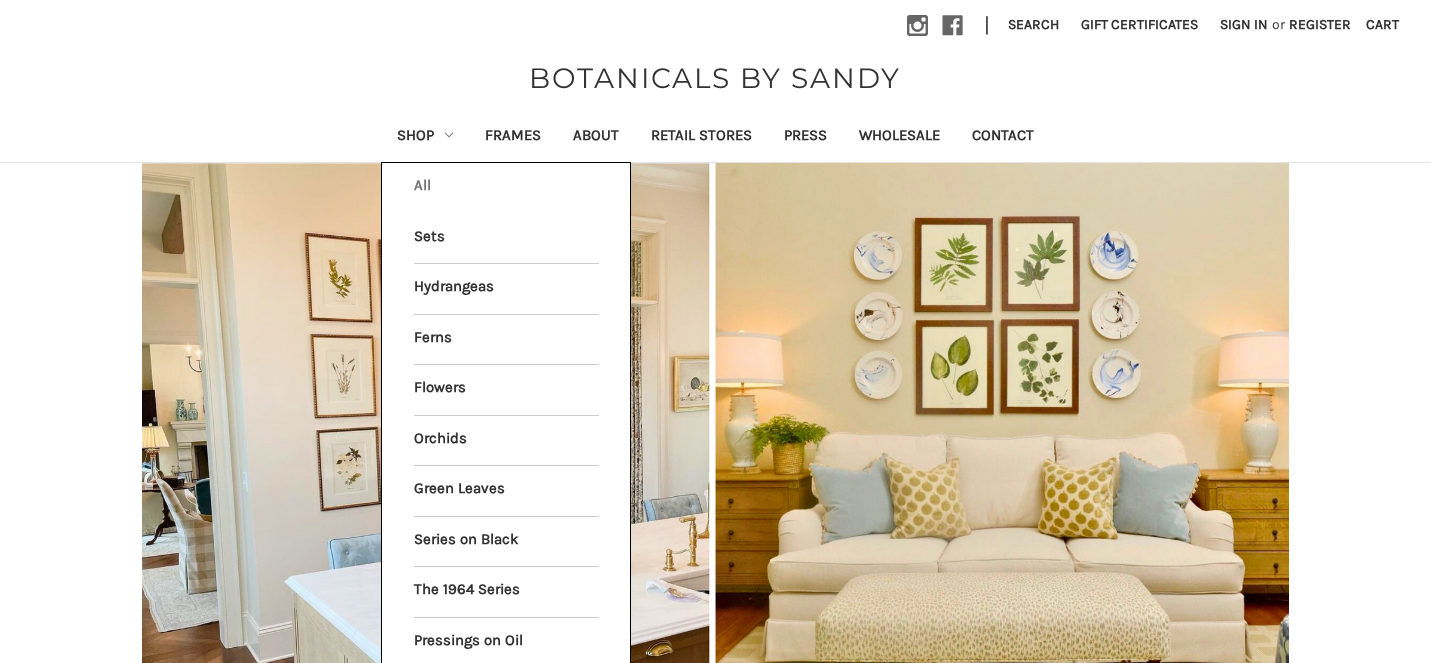 click on "All Shop" at bounding box center (506, 188) 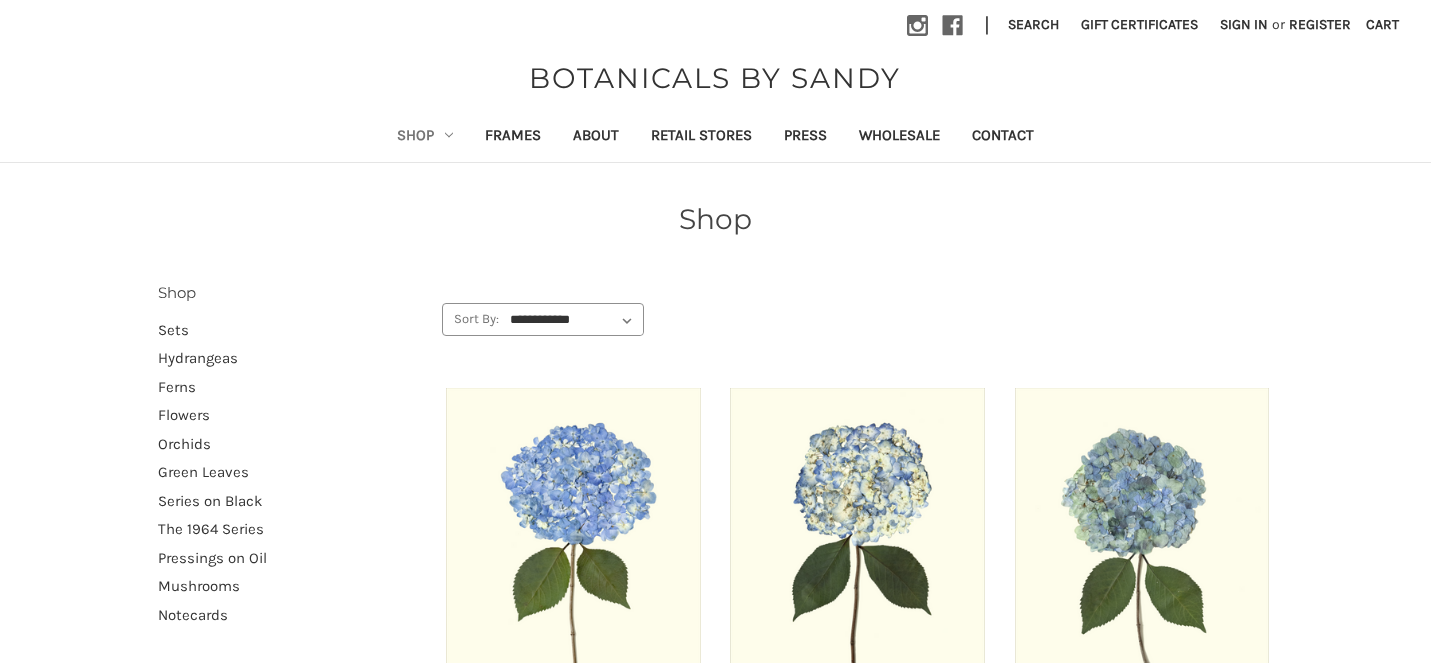 scroll, scrollTop: 0, scrollLeft: 0, axis: both 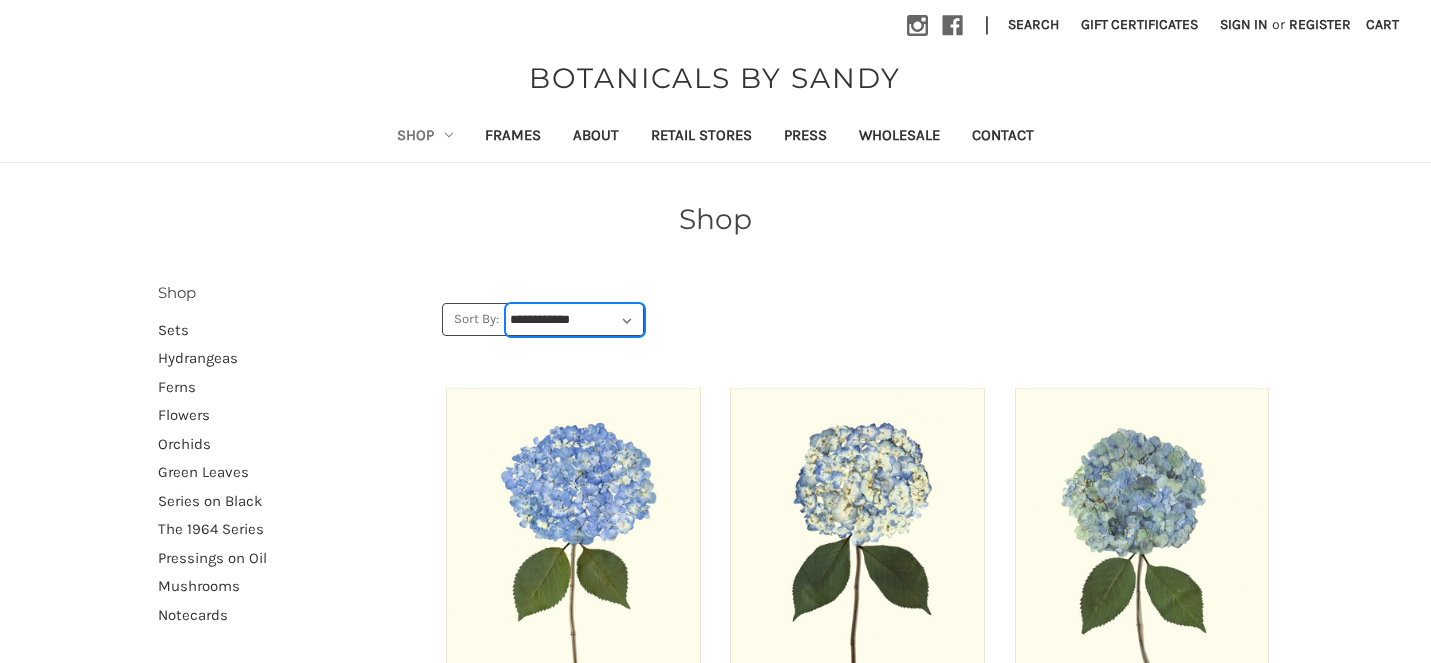click on "**********" at bounding box center [575, 320] 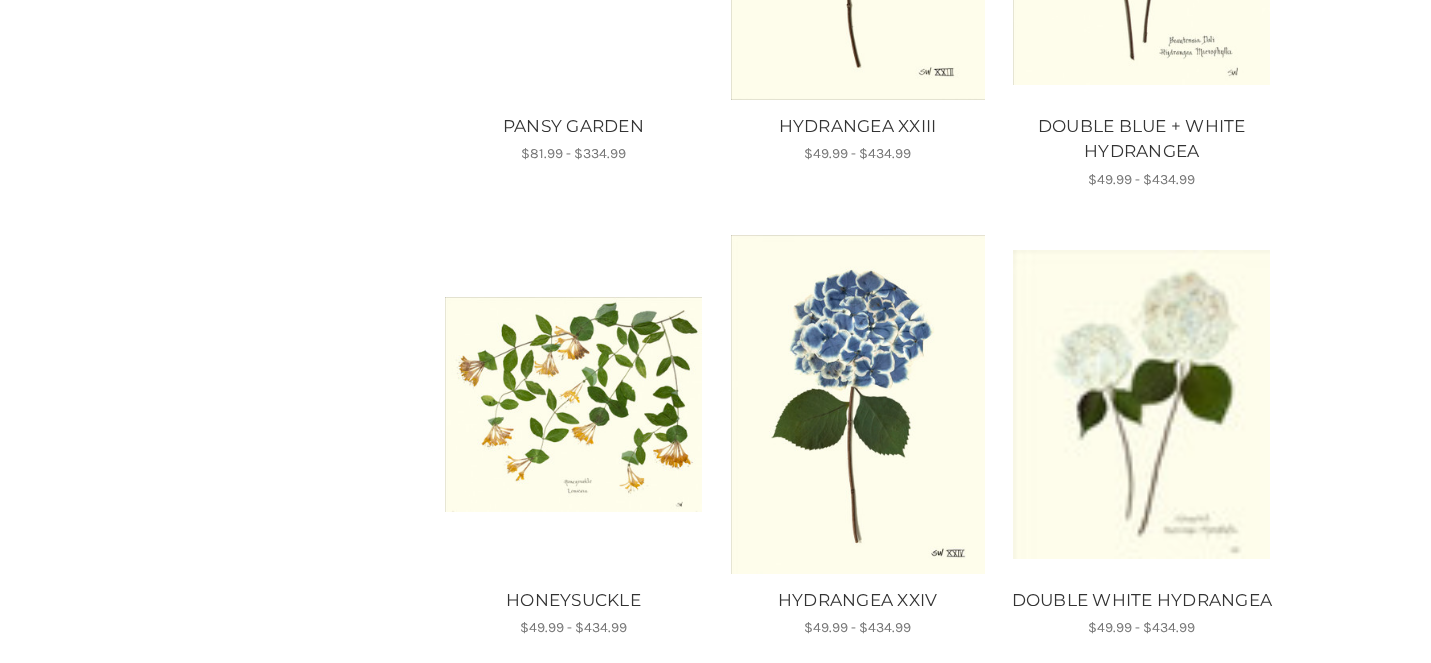 scroll, scrollTop: 1066, scrollLeft: 0, axis: vertical 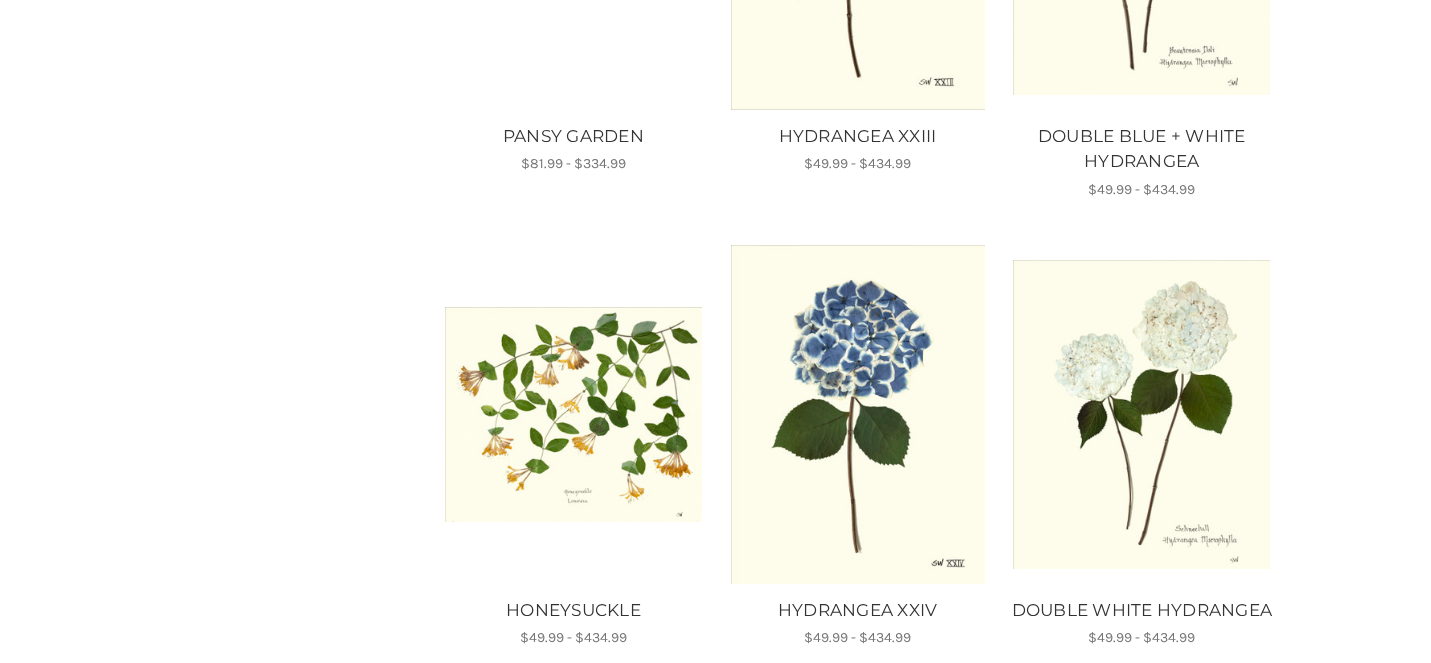 click at bounding box center [1141, 414] 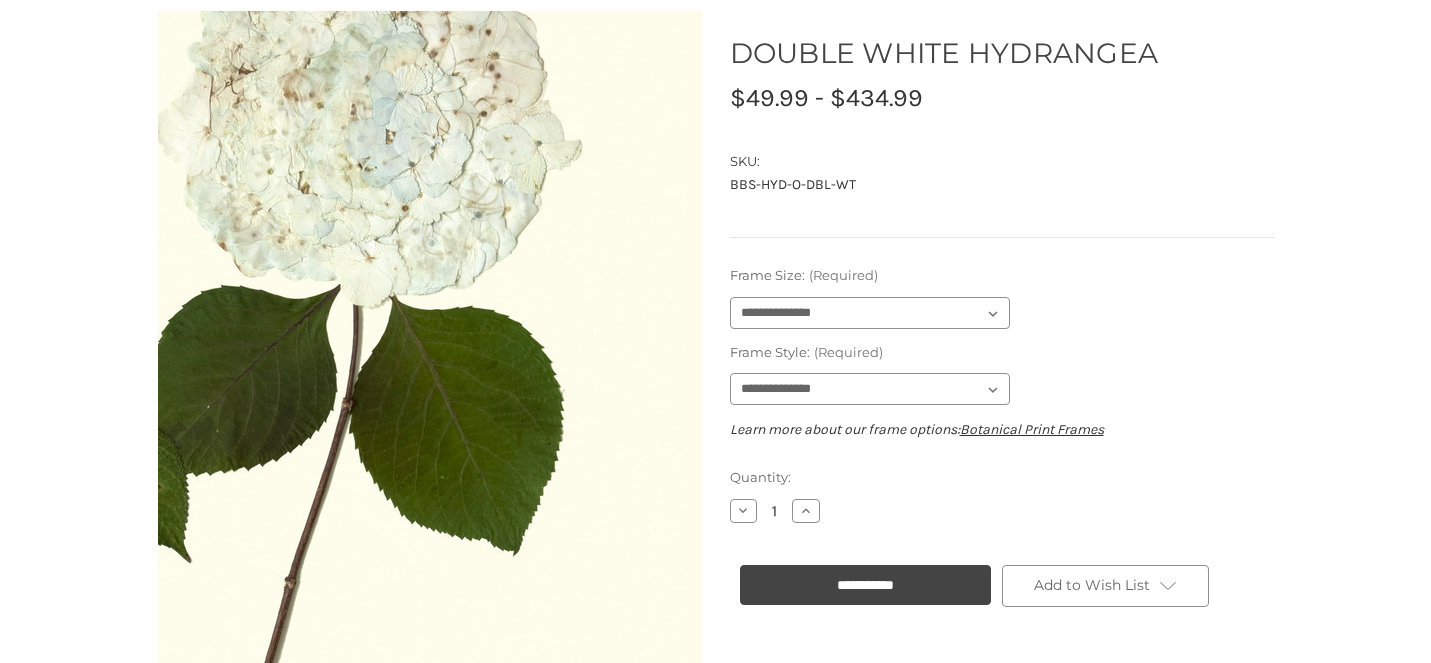scroll, scrollTop: 226, scrollLeft: 0, axis: vertical 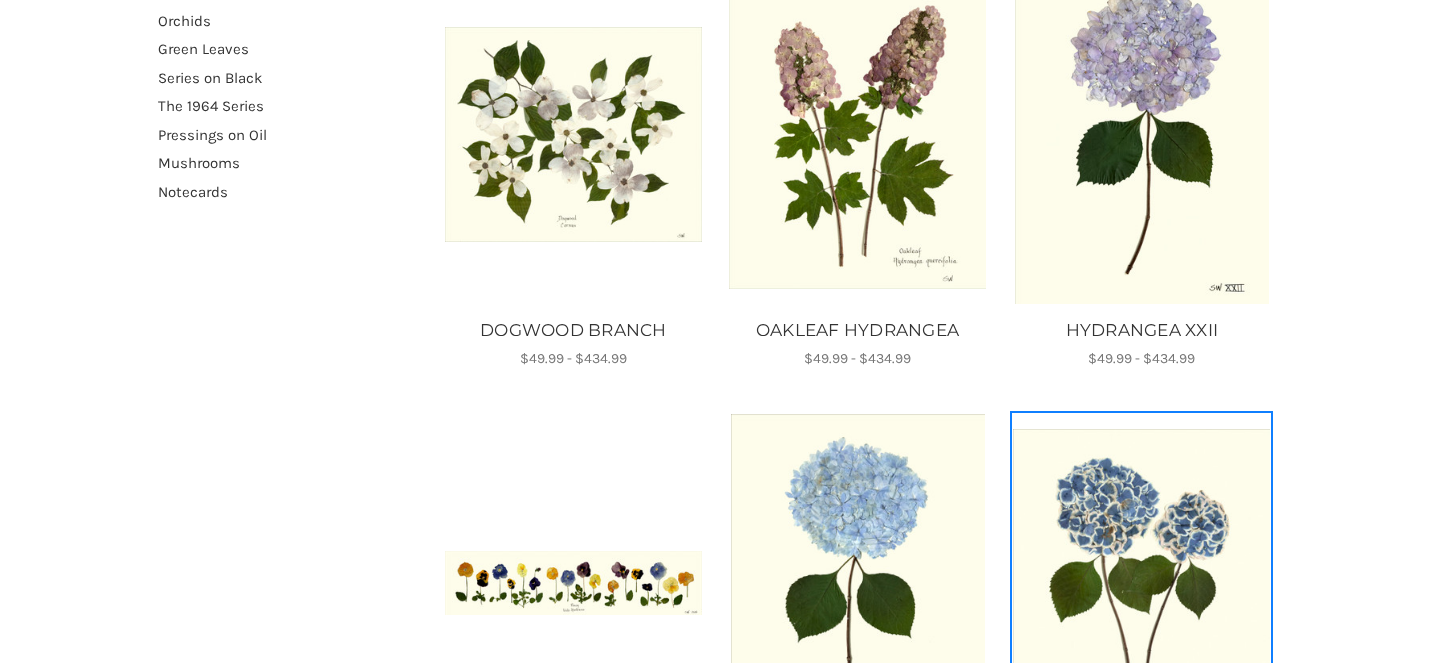 click at bounding box center (1141, 583) 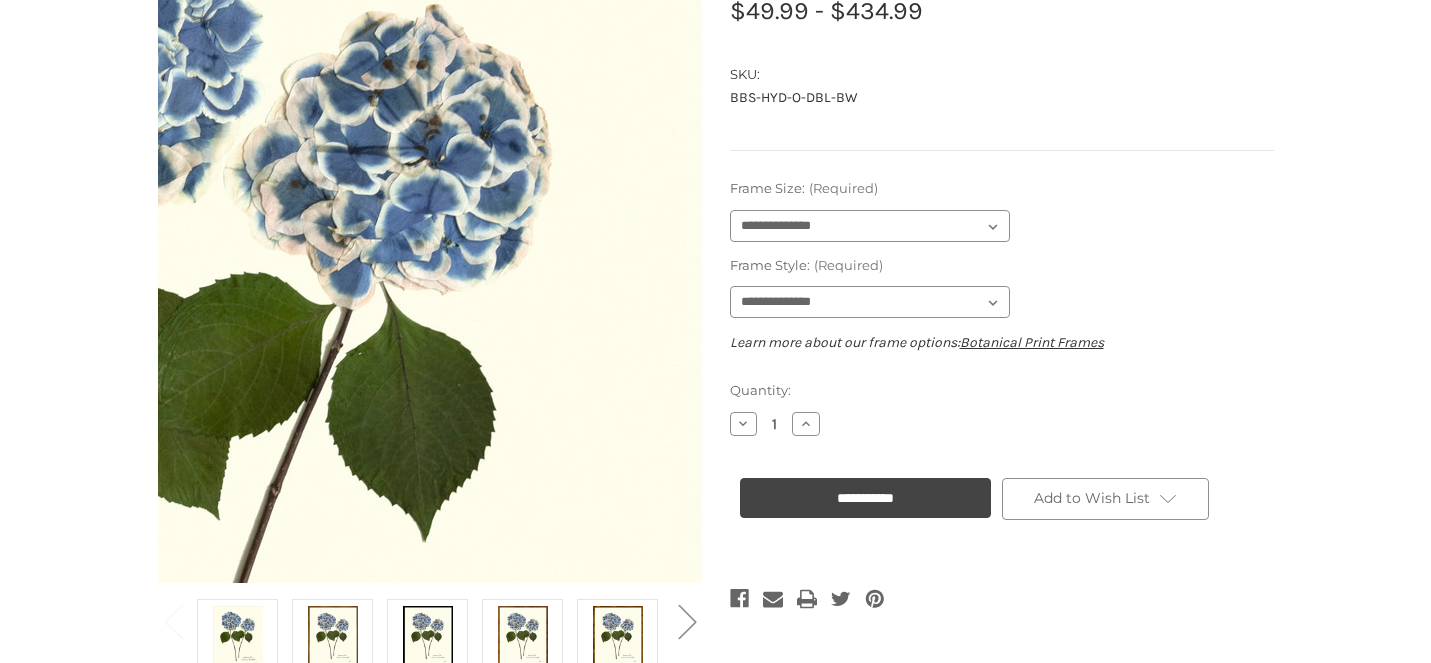 scroll, scrollTop: 294, scrollLeft: 0, axis: vertical 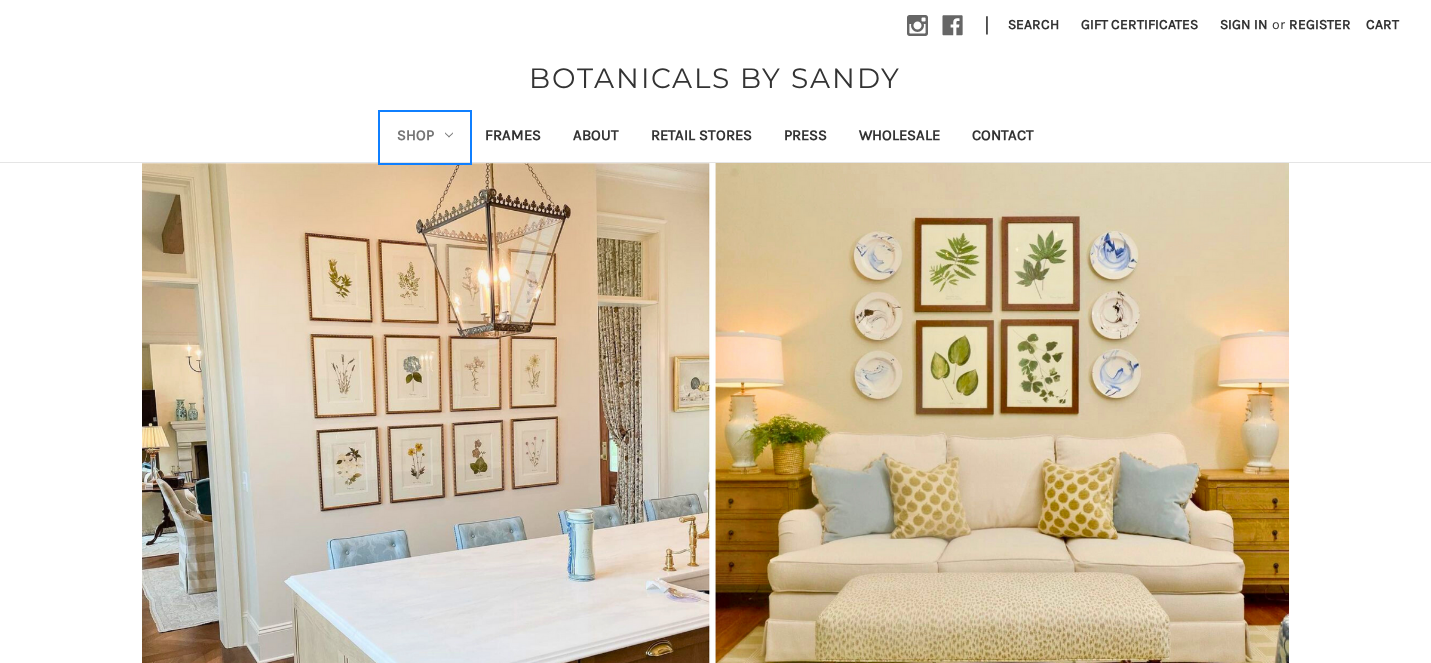click on "Shop" at bounding box center [425, 137] 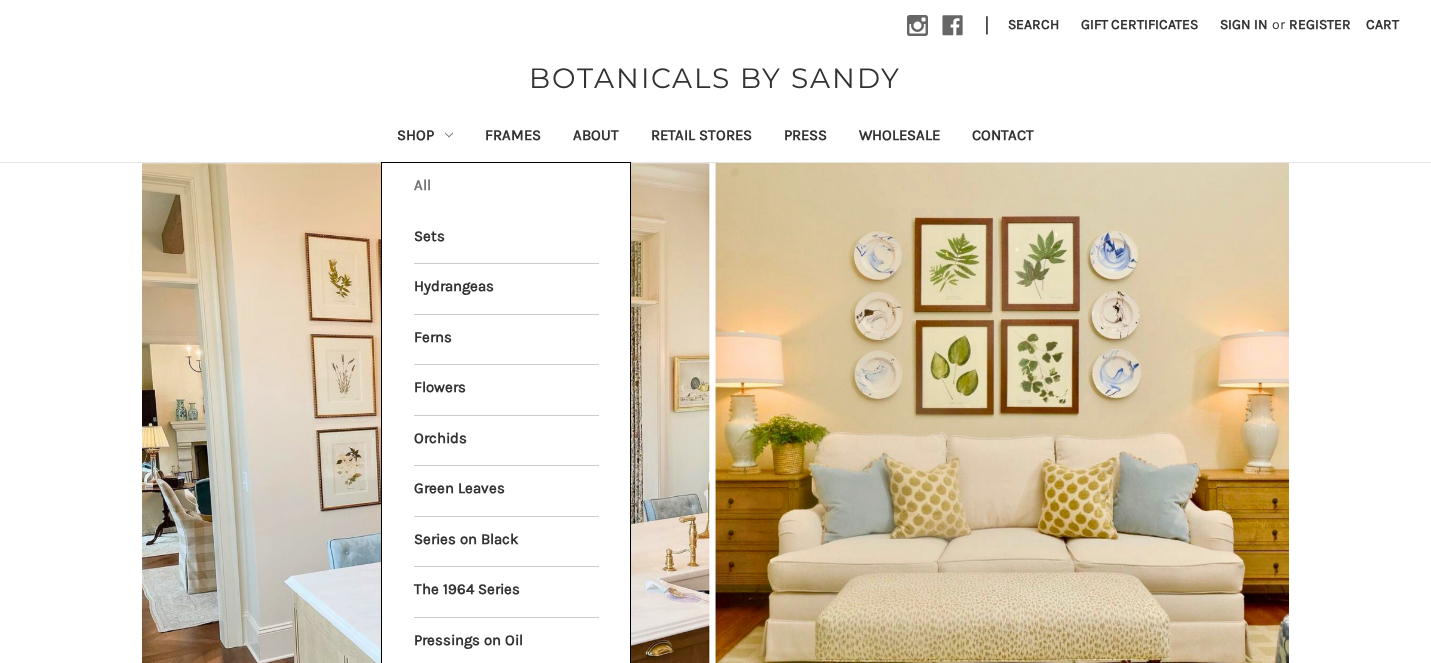 click on "All Shop" at bounding box center [506, 188] 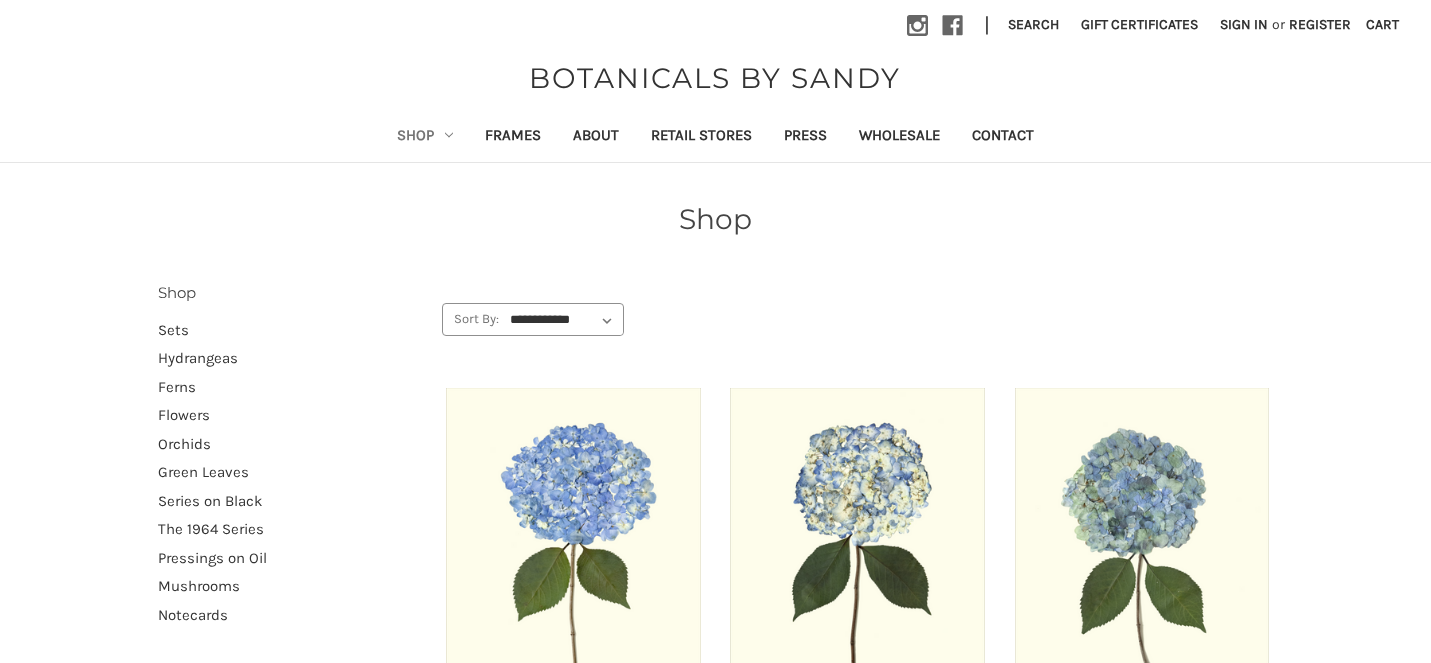 scroll, scrollTop: 0, scrollLeft: 0, axis: both 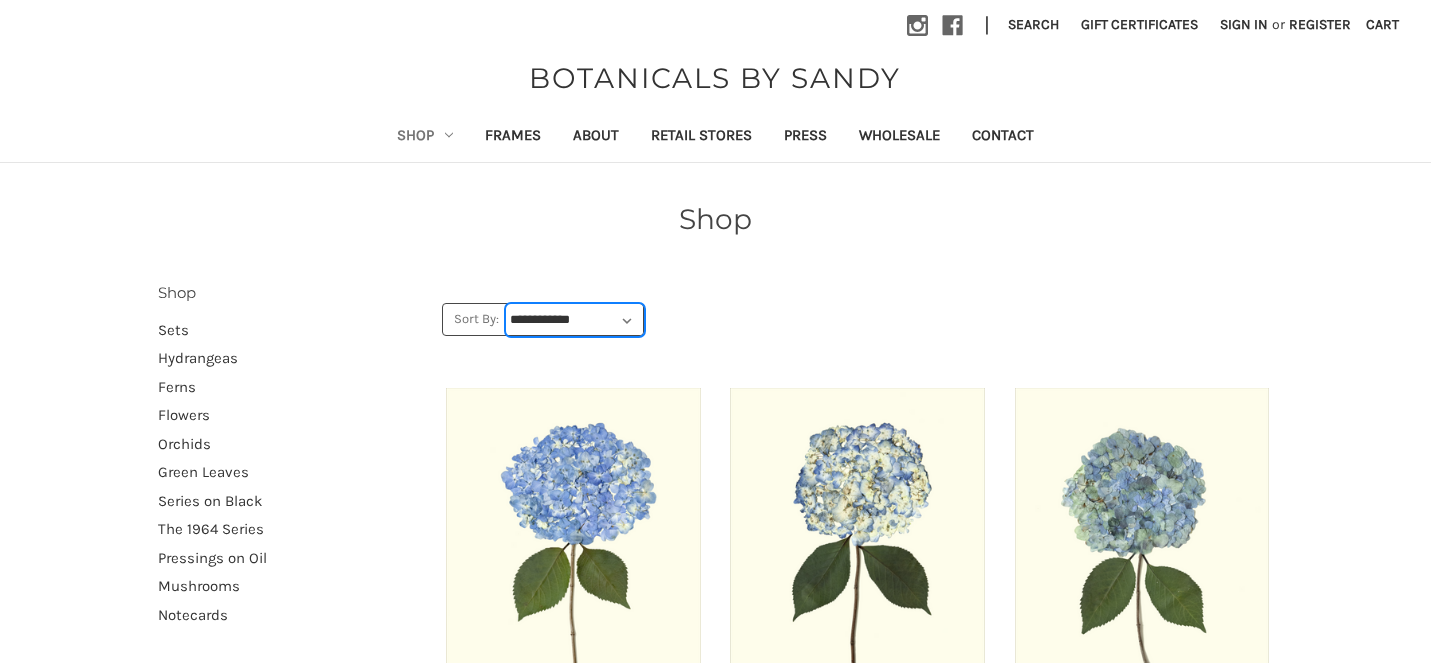 click on "**********" at bounding box center (575, 320) 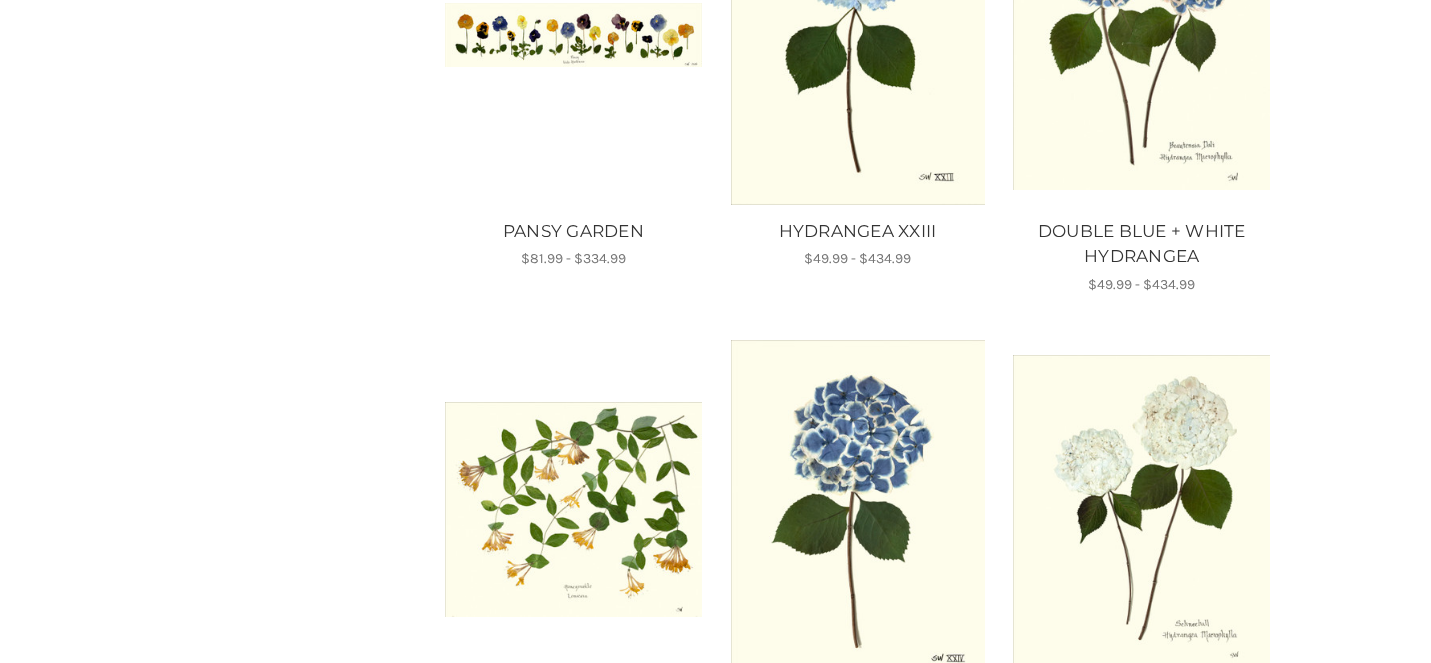 scroll, scrollTop: 972, scrollLeft: 0, axis: vertical 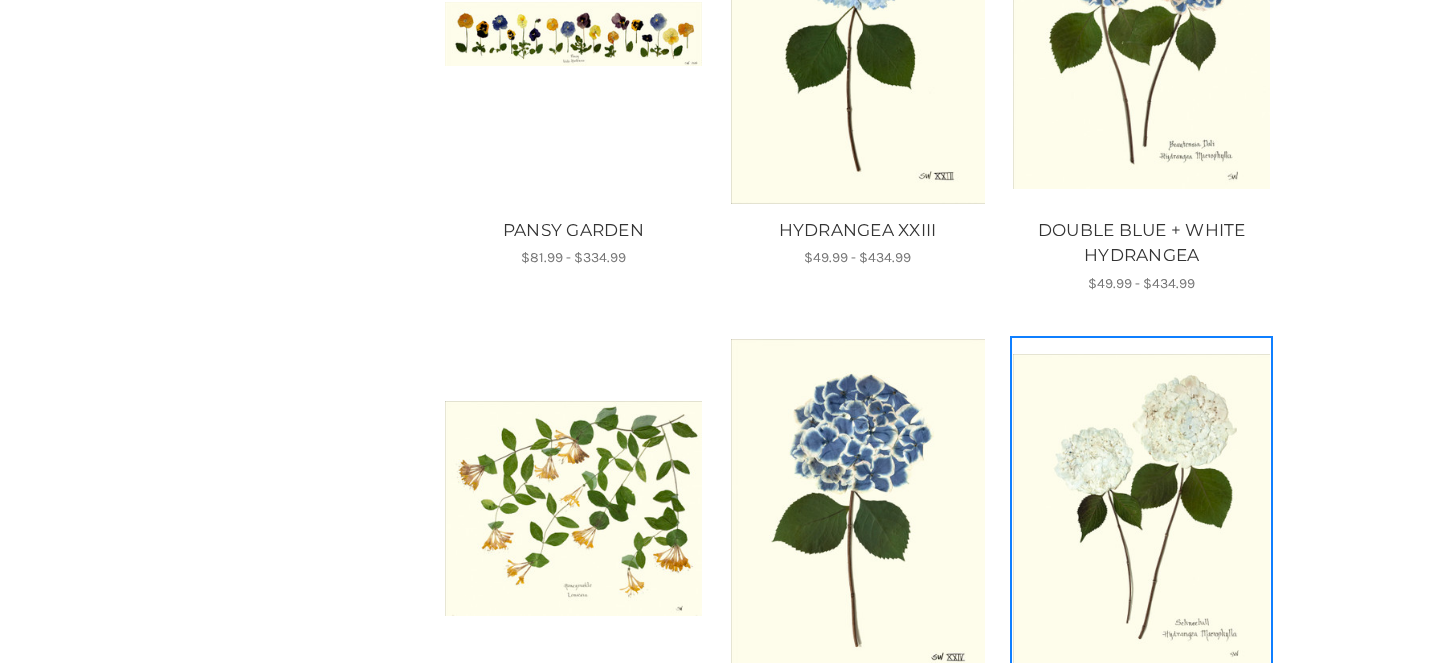 click at bounding box center (1141, 508) 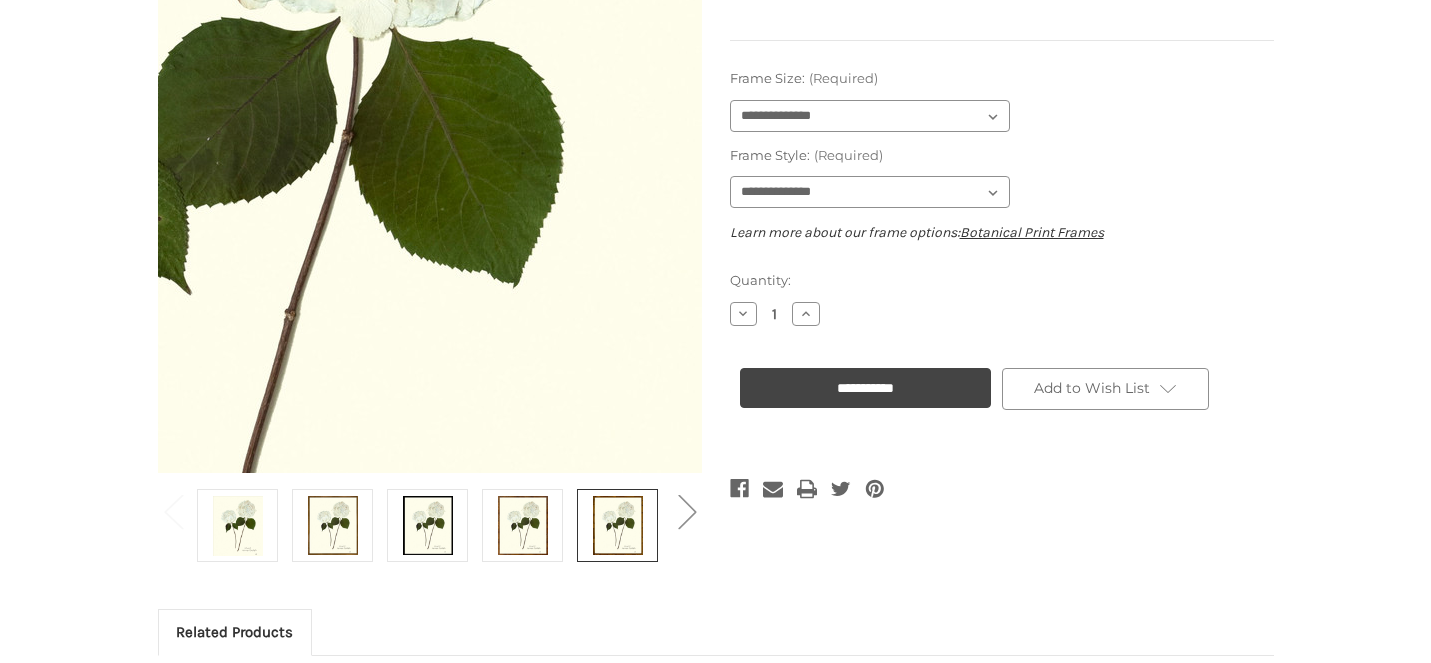 scroll, scrollTop: 397, scrollLeft: 0, axis: vertical 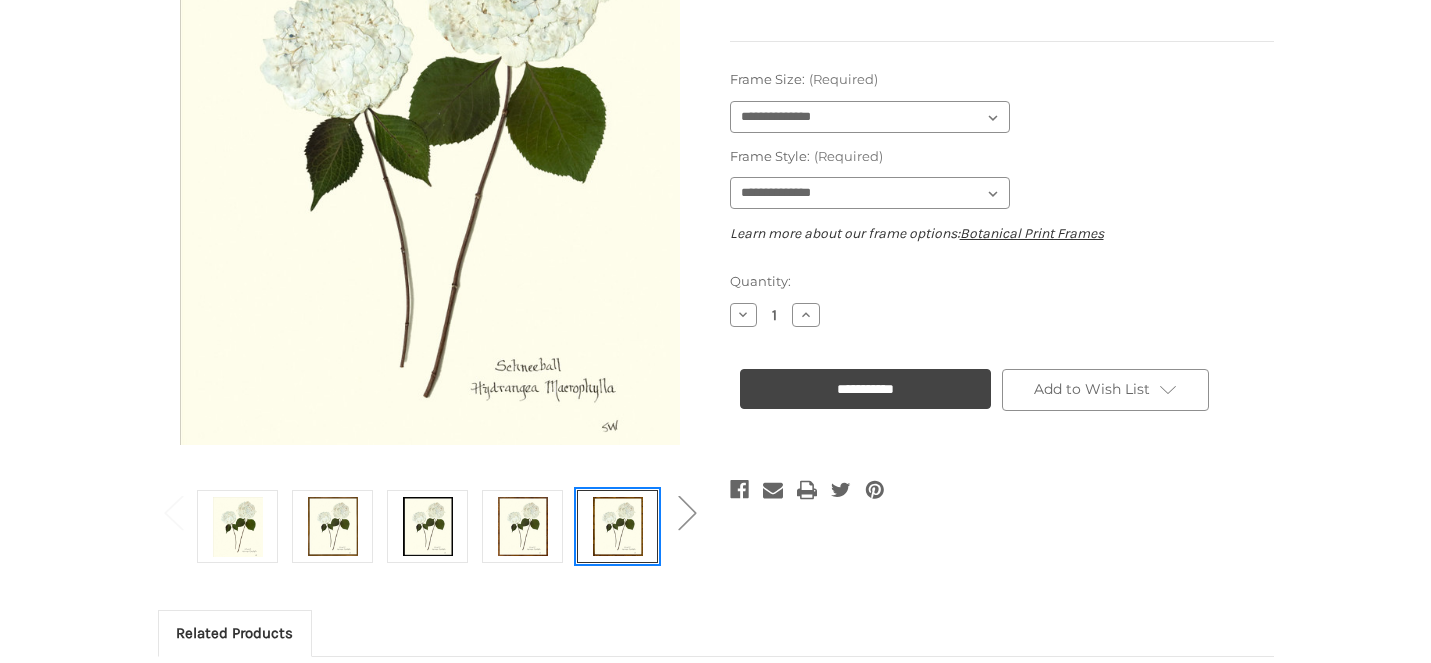 click at bounding box center (618, 526) 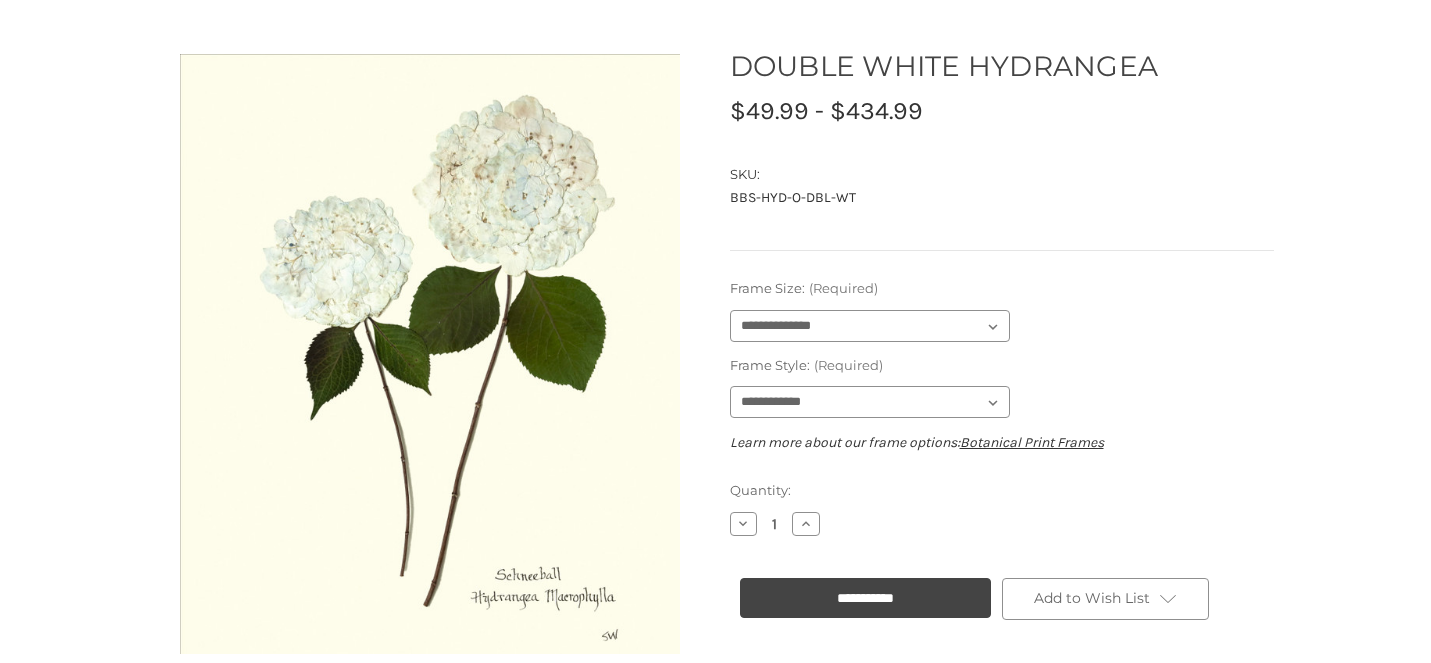 scroll, scrollTop: 181, scrollLeft: 0, axis: vertical 